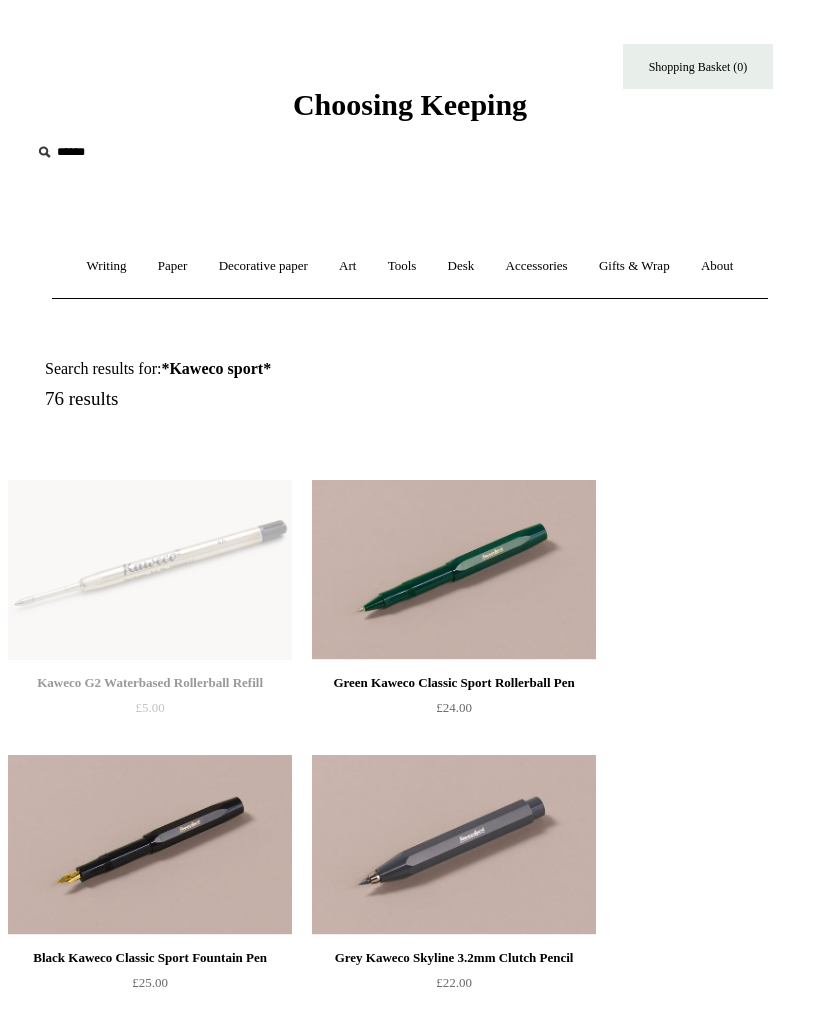 scroll, scrollTop: 0, scrollLeft: 0, axis: both 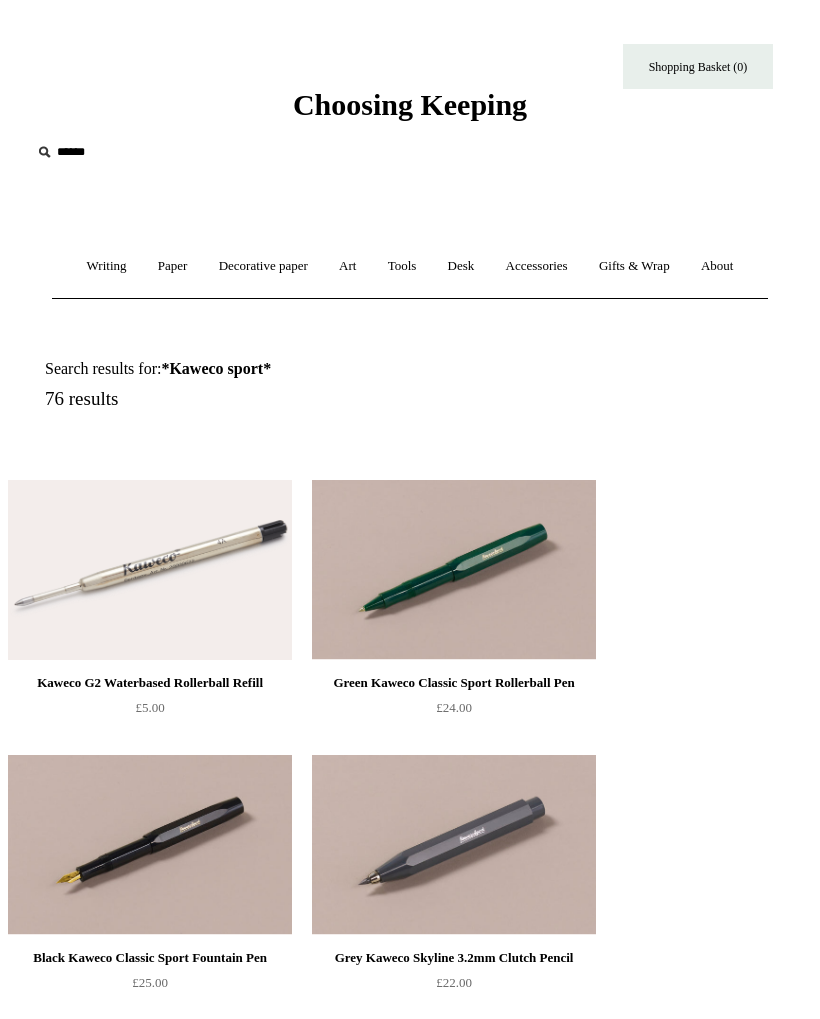 click on "Writing +" at bounding box center [107, 266] 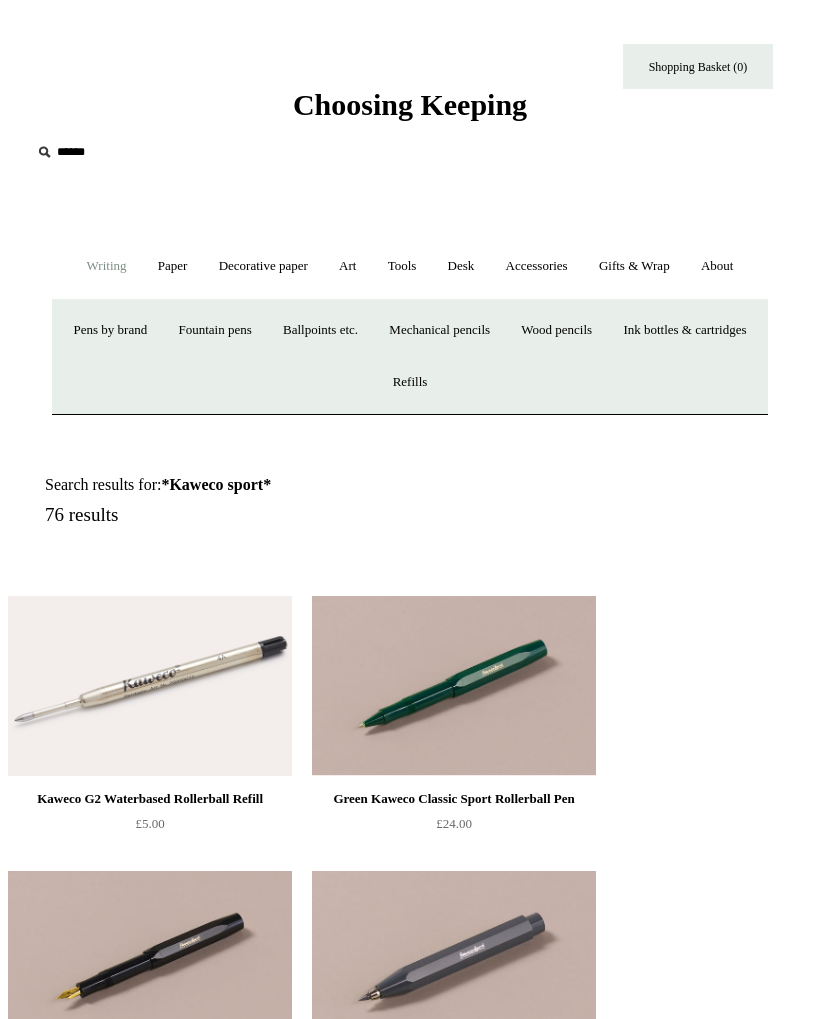 click on "Fountain pens +" at bounding box center [214, 330] 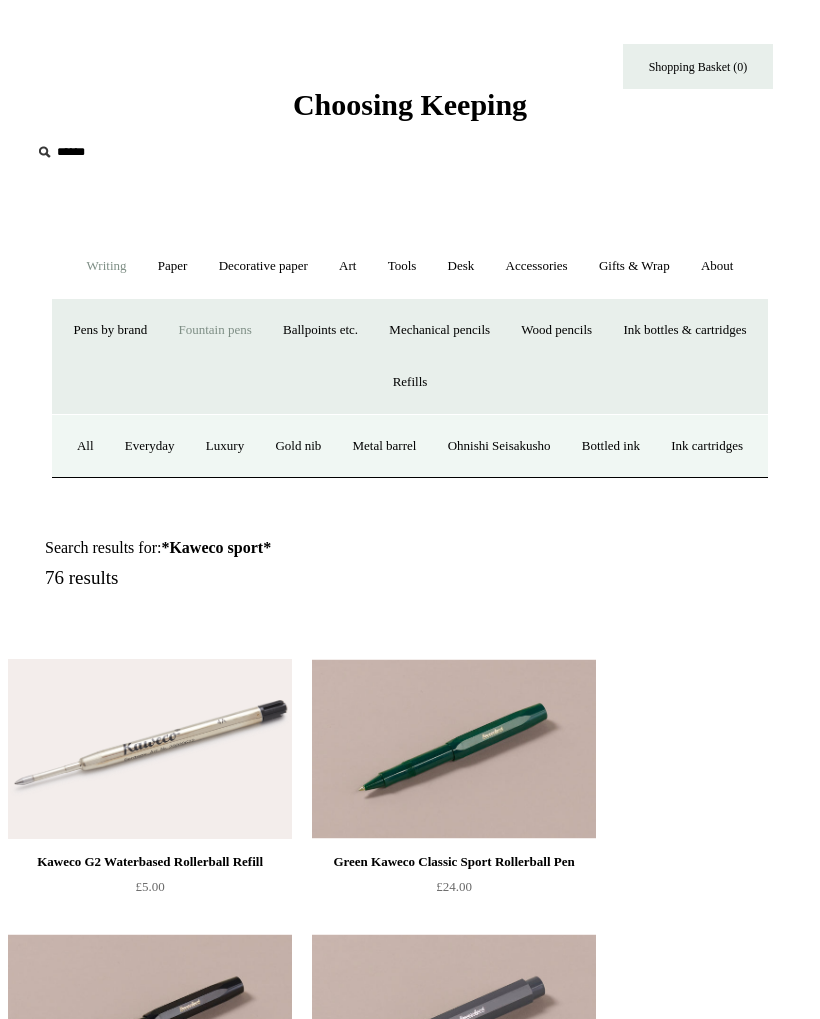 click on "All" at bounding box center (85, 446) 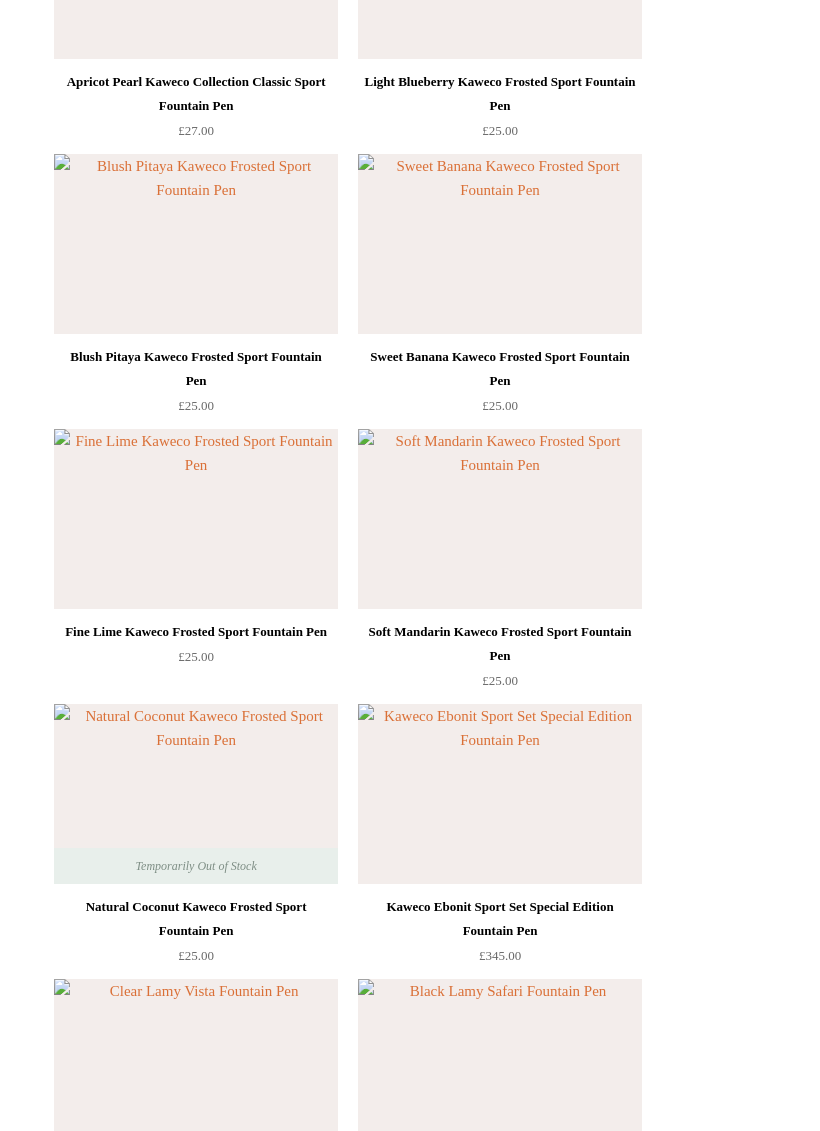 scroll, scrollTop: 1815, scrollLeft: 0, axis: vertical 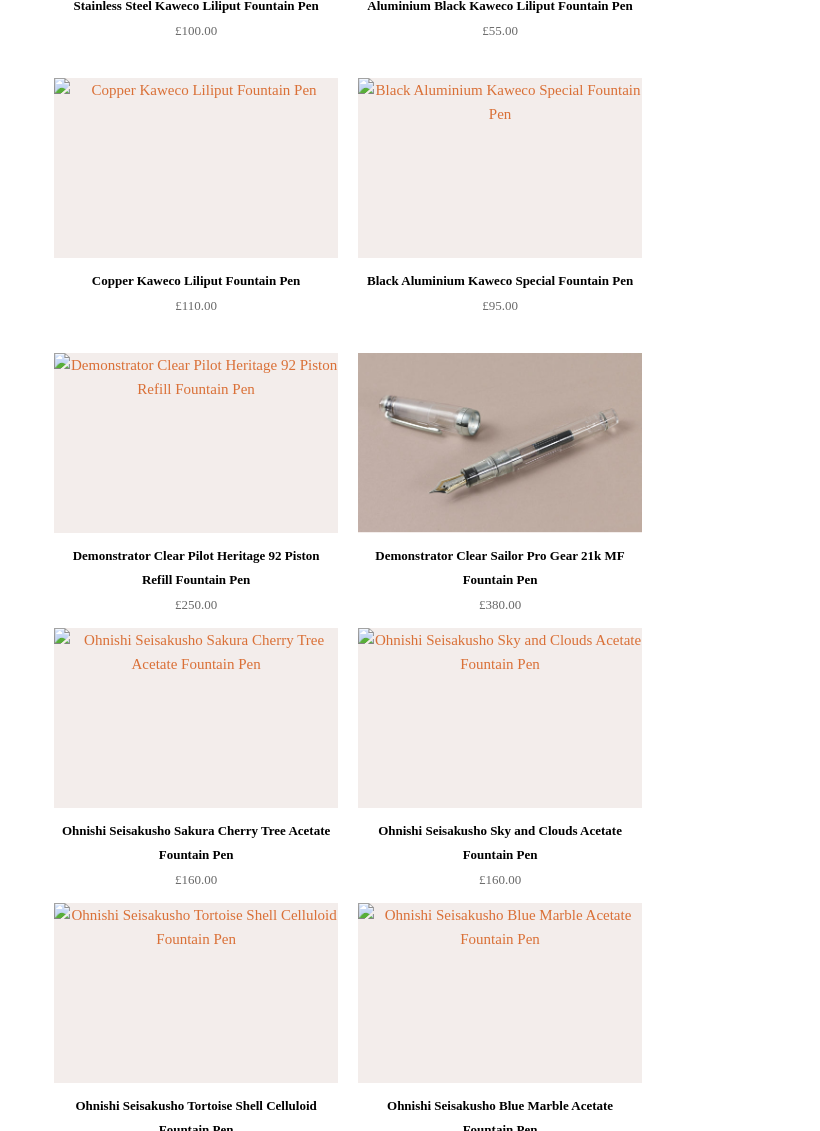 click at bounding box center (196, 718) 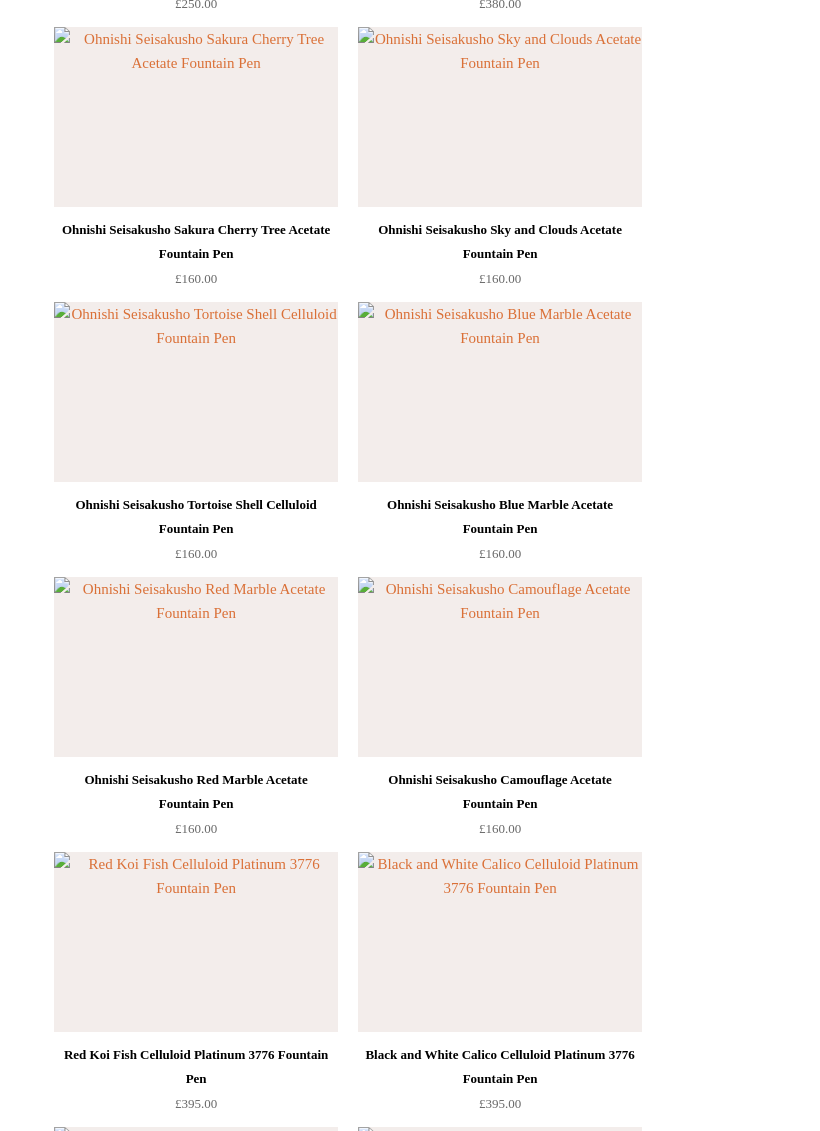 scroll, scrollTop: 6073, scrollLeft: 0, axis: vertical 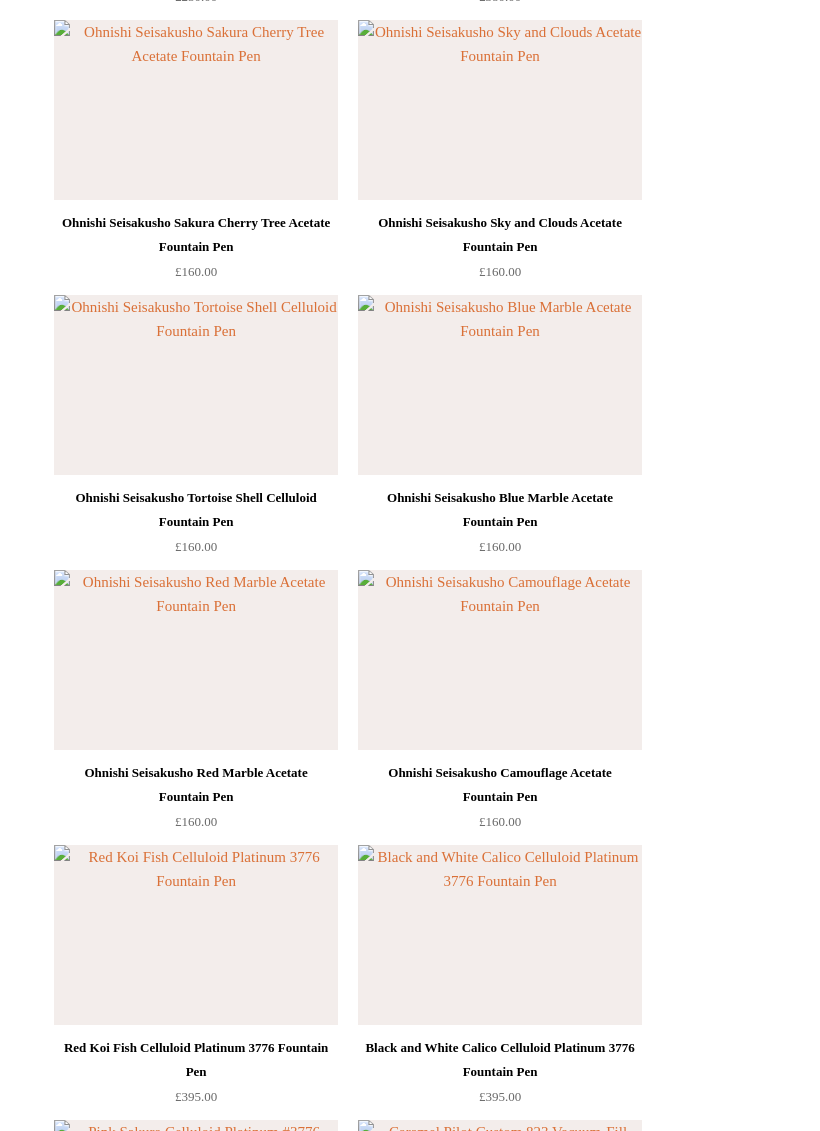 click at bounding box center [196, 661] 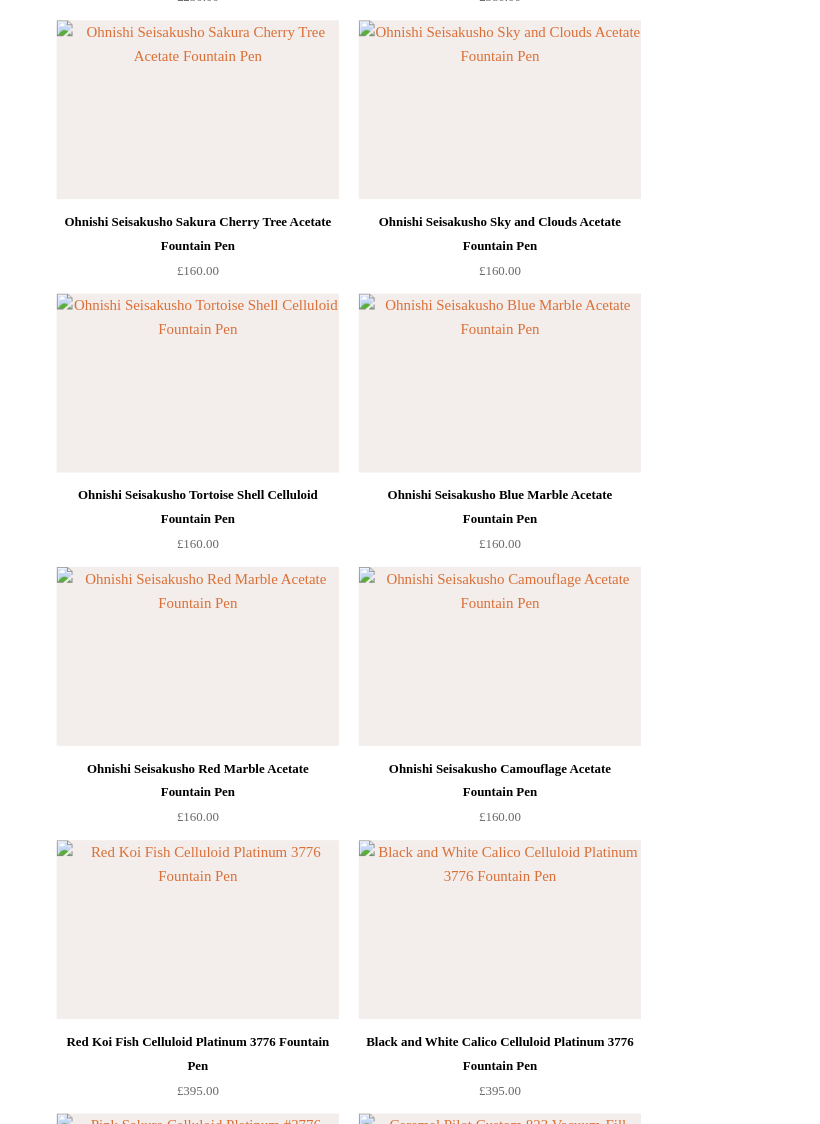 scroll, scrollTop: 6130, scrollLeft: 0, axis: vertical 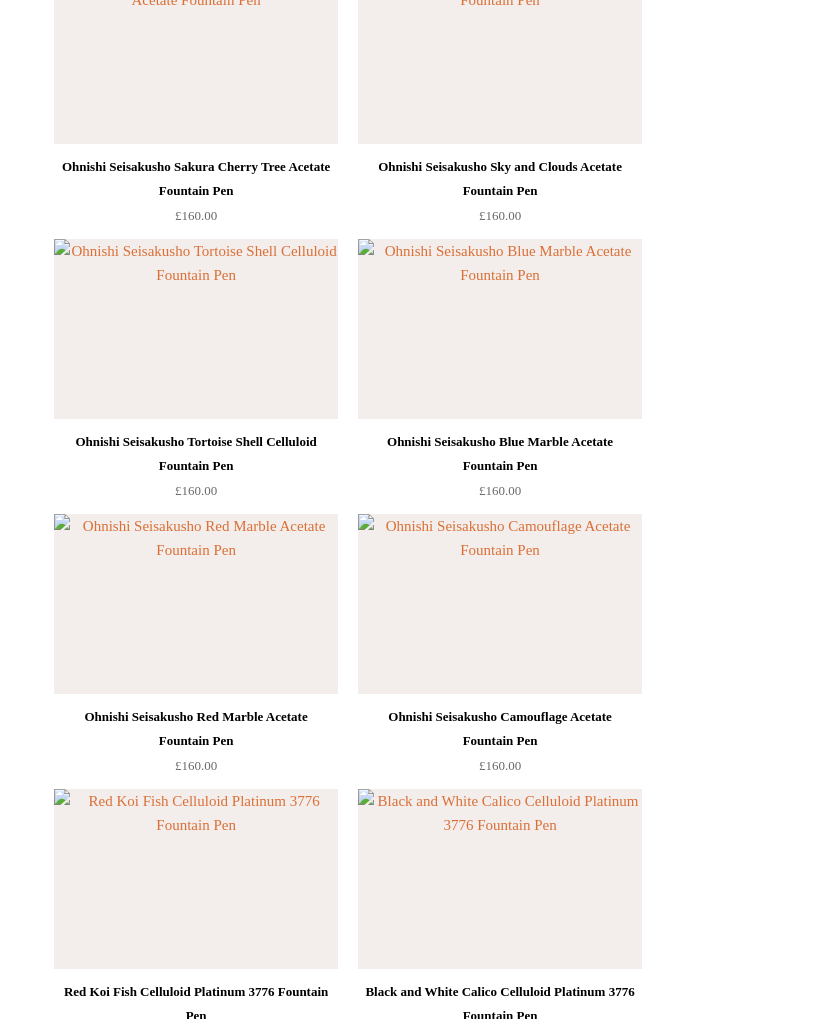 click at bounding box center [196, 879] 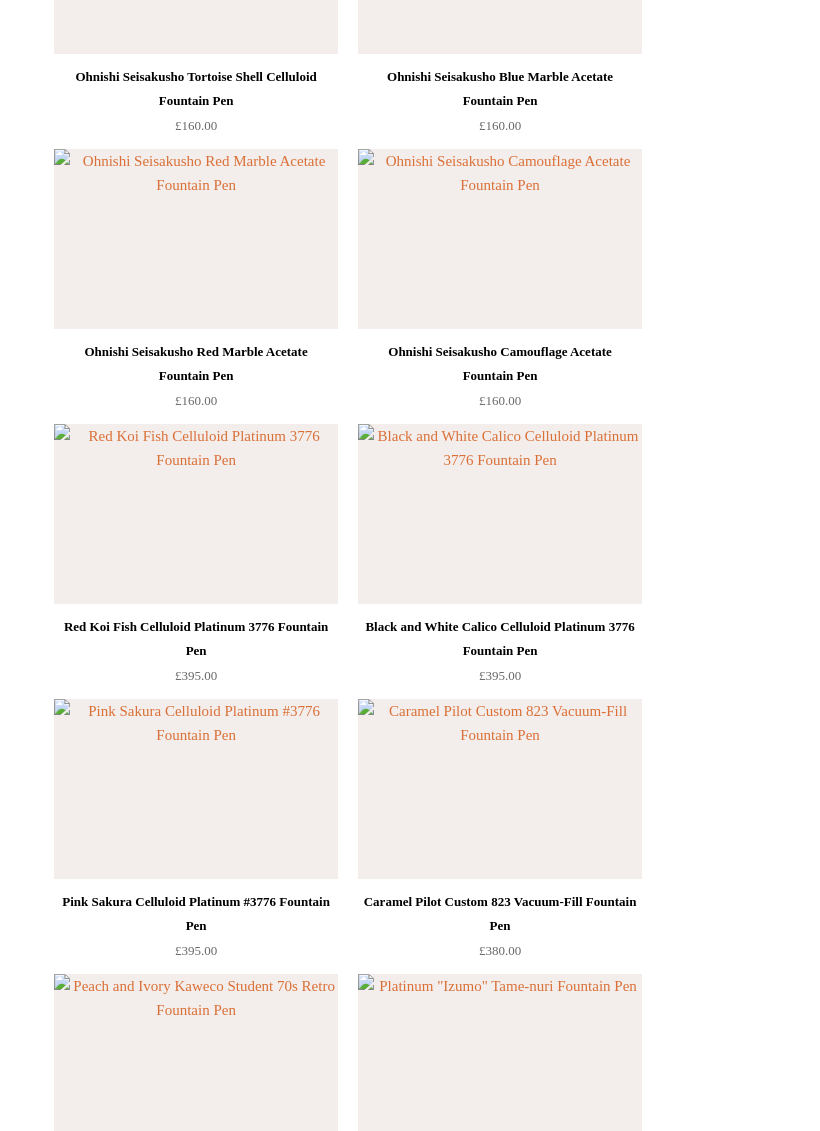 scroll, scrollTop: 6527, scrollLeft: 0, axis: vertical 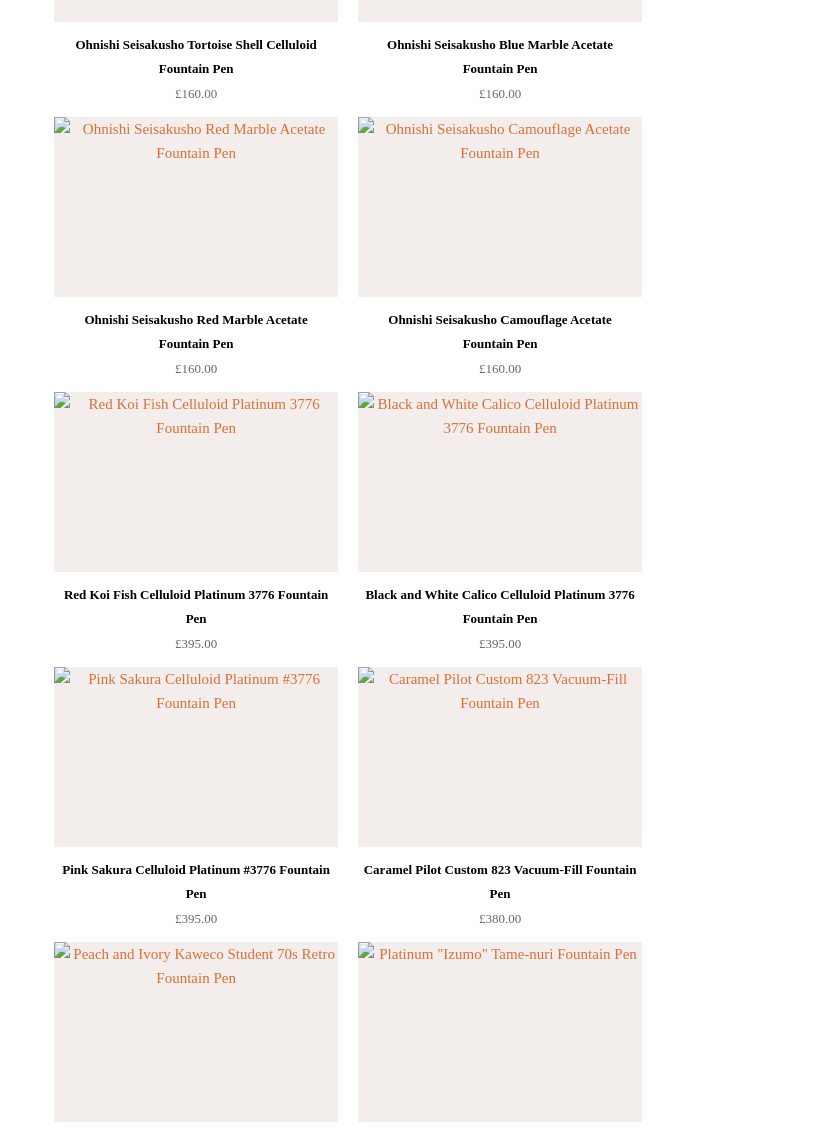 click at bounding box center [196, 757] 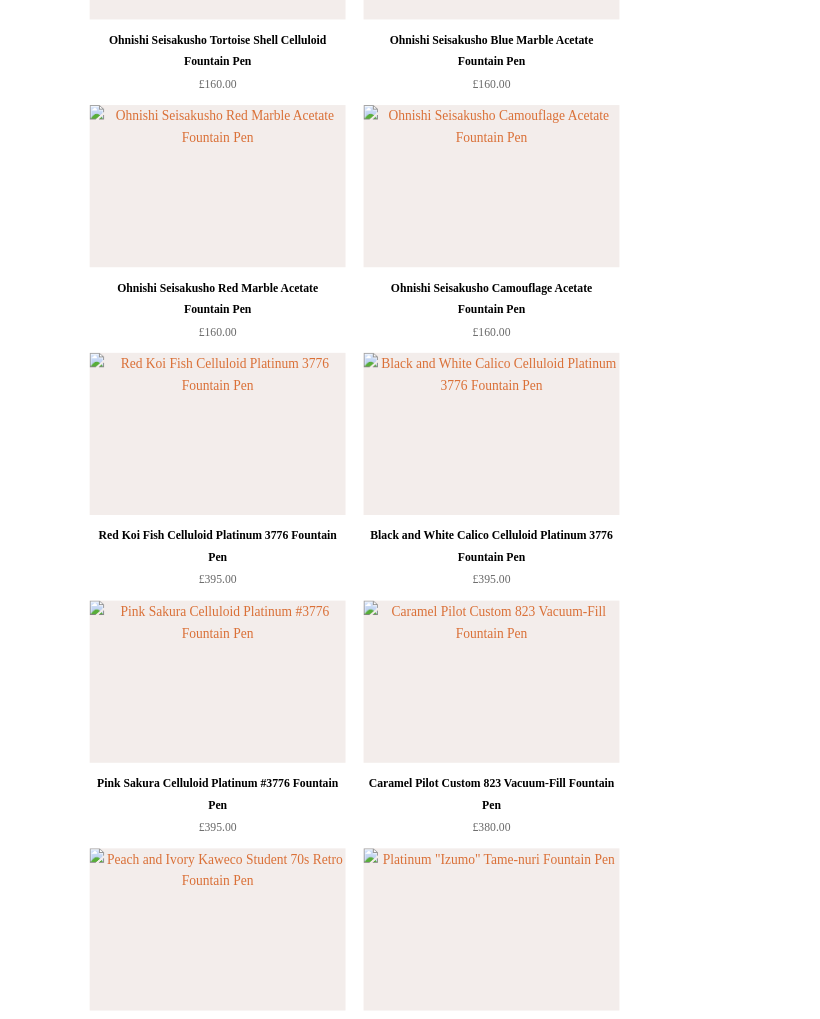 scroll, scrollTop: 6583, scrollLeft: 0, axis: vertical 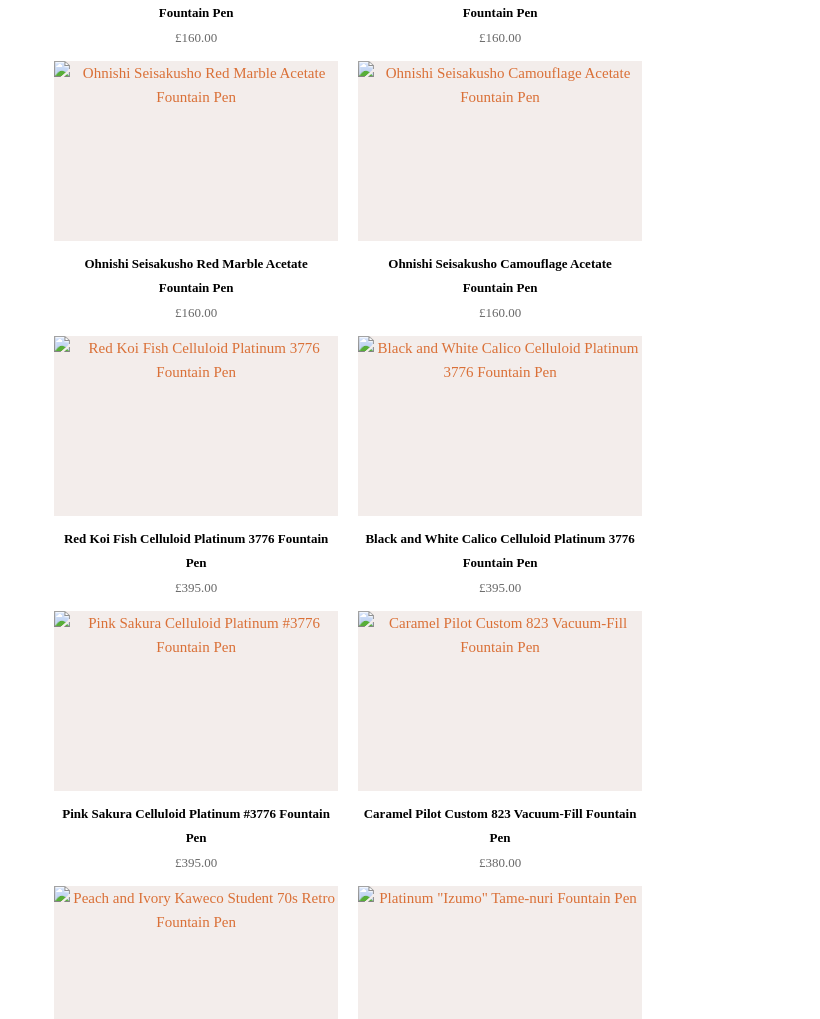 click at bounding box center (196, 701) 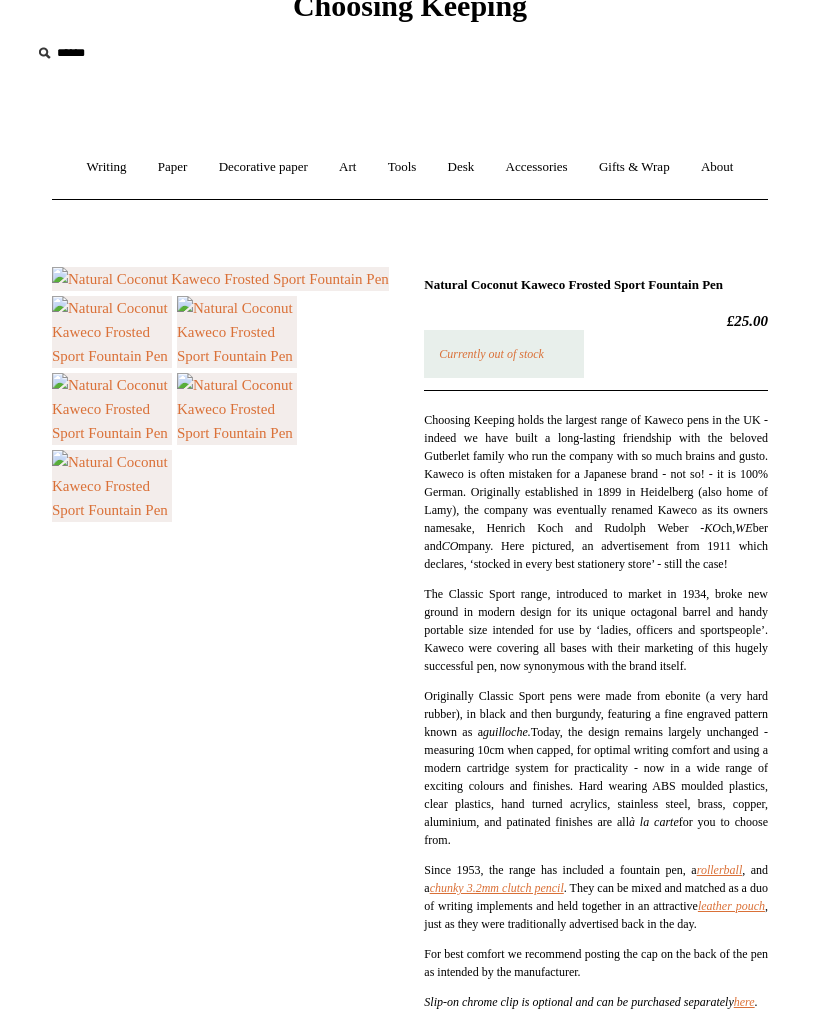 scroll, scrollTop: 69, scrollLeft: 0, axis: vertical 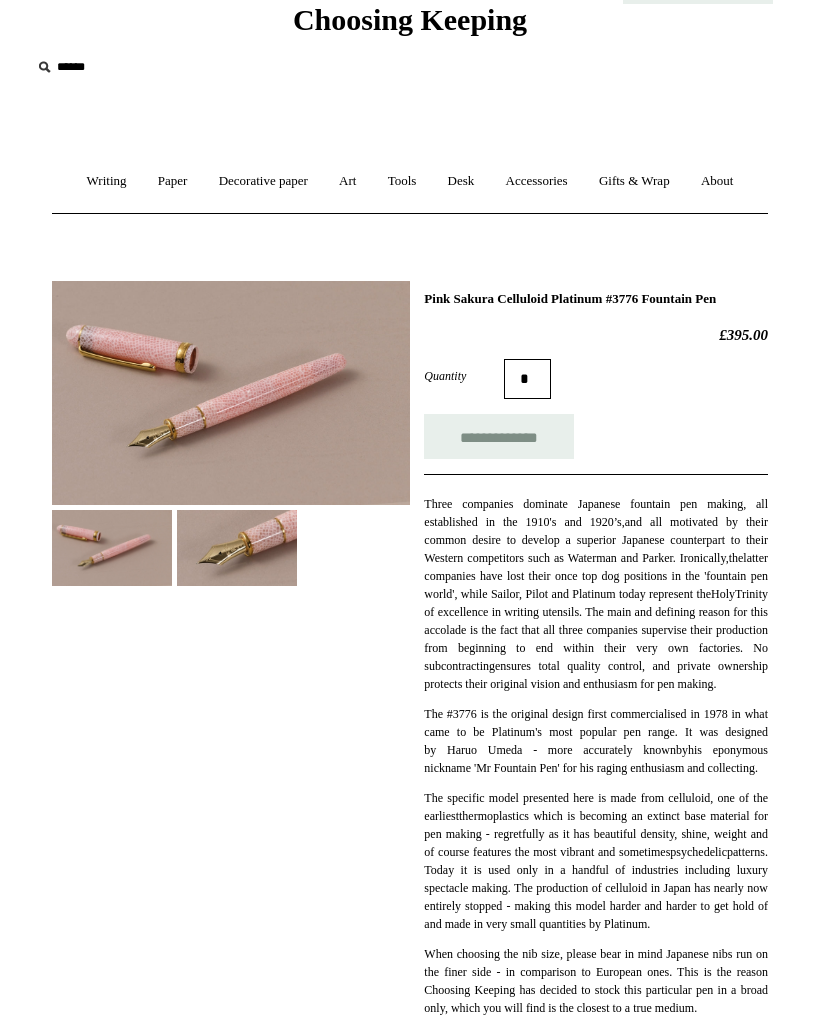 click at bounding box center [231, 393] 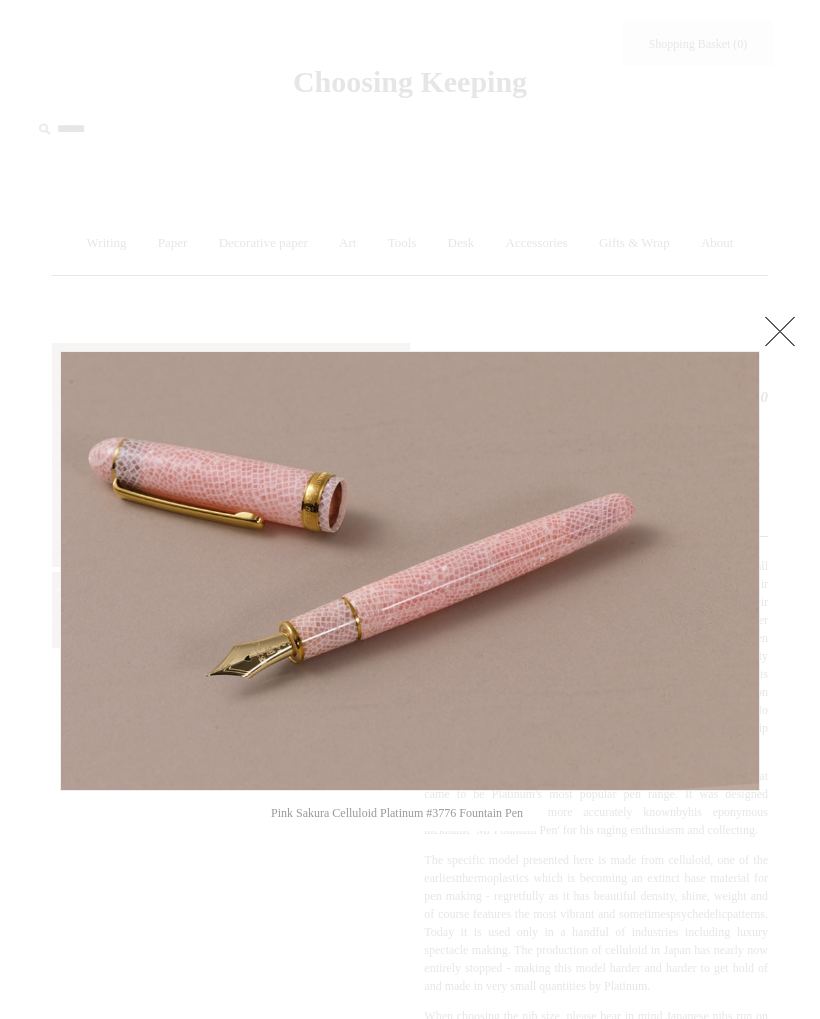 scroll, scrollTop: 0, scrollLeft: 0, axis: both 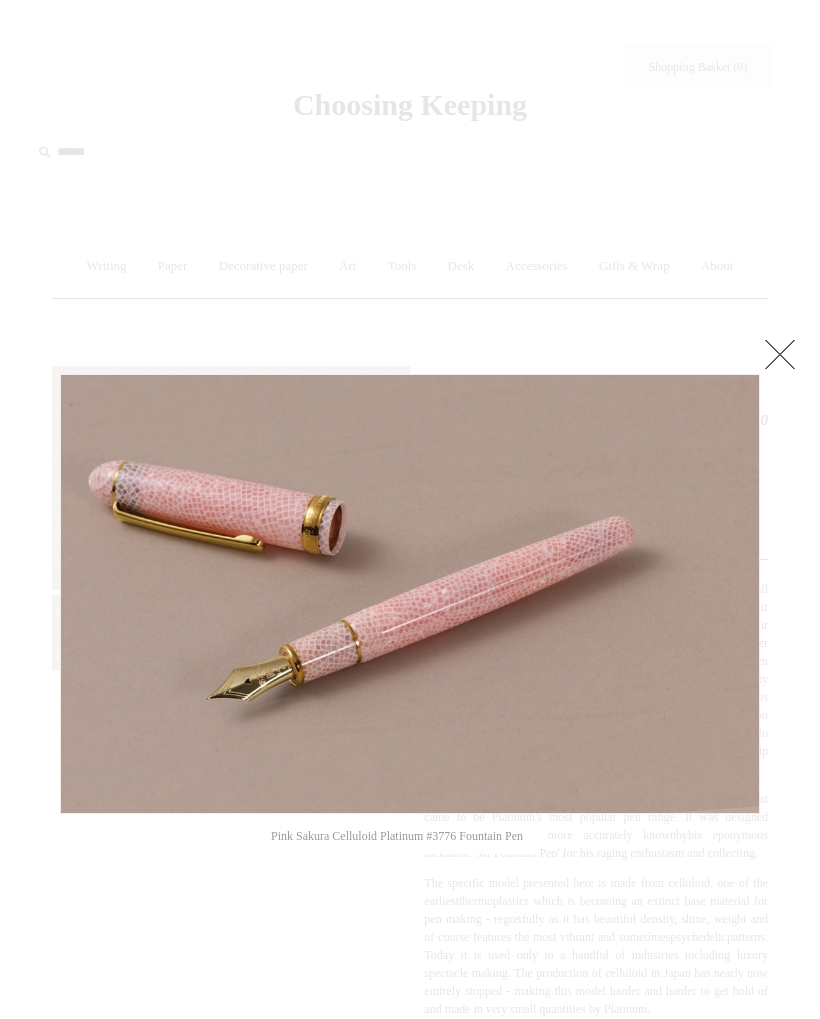 click at bounding box center (-9469, 594) 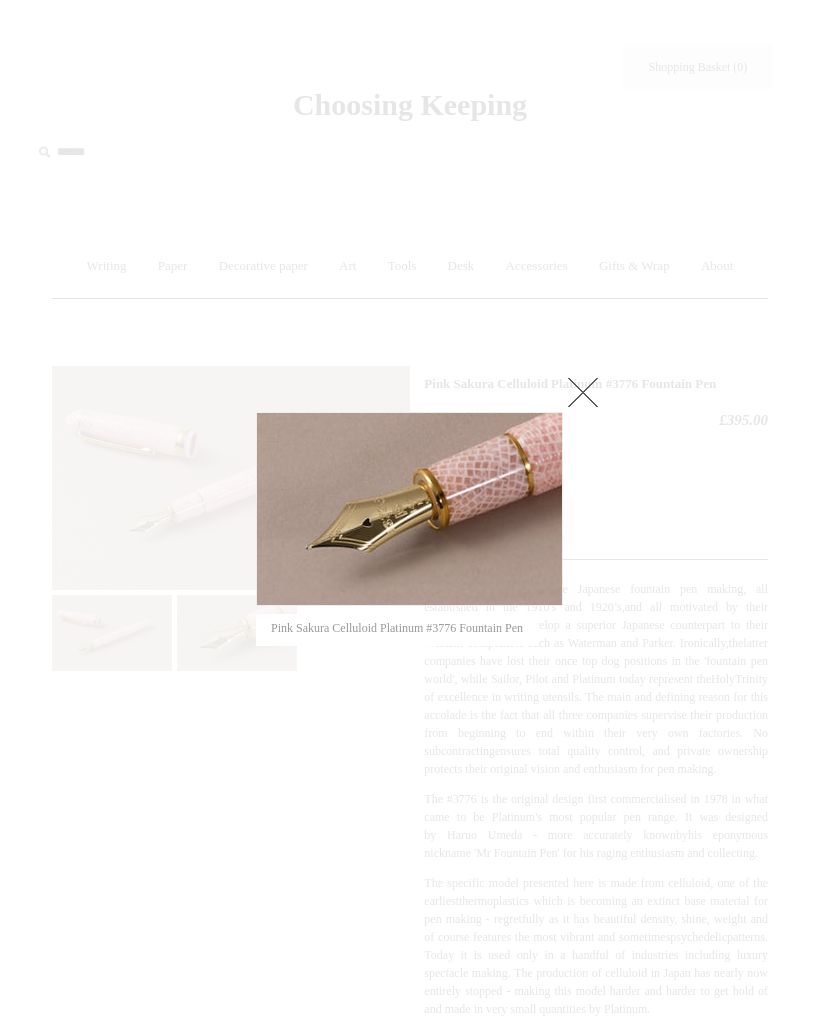 click at bounding box center [509, 509] 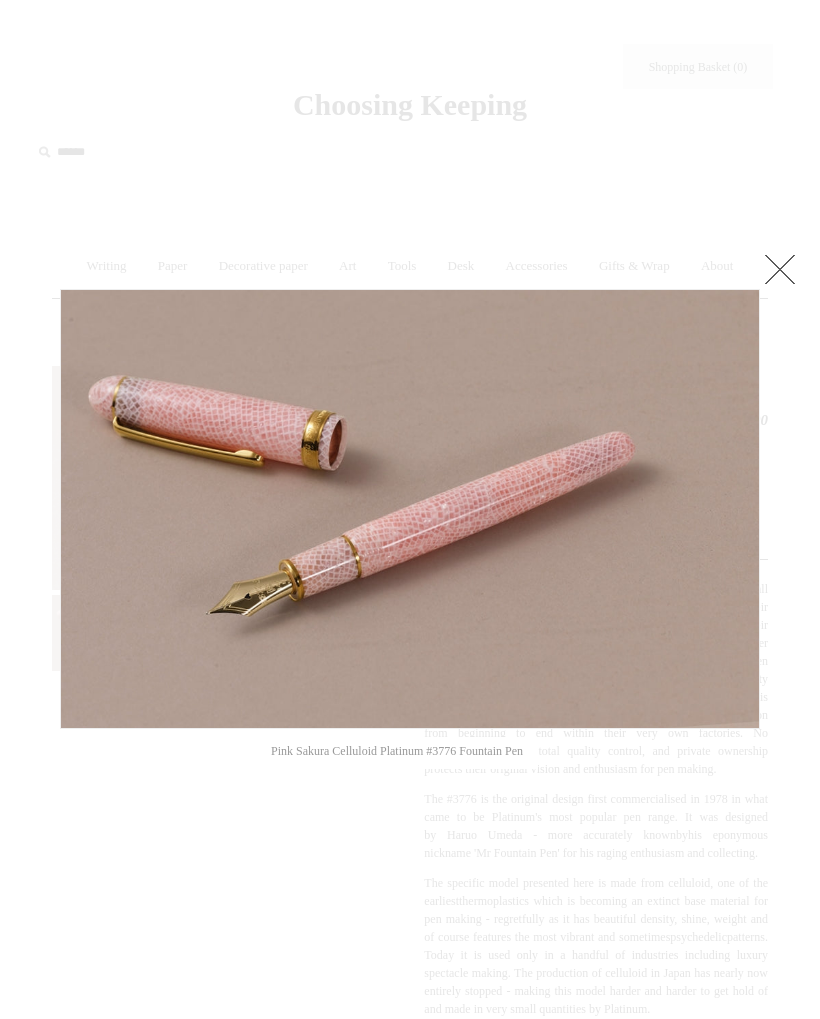 click at bounding box center (-9469, 509) 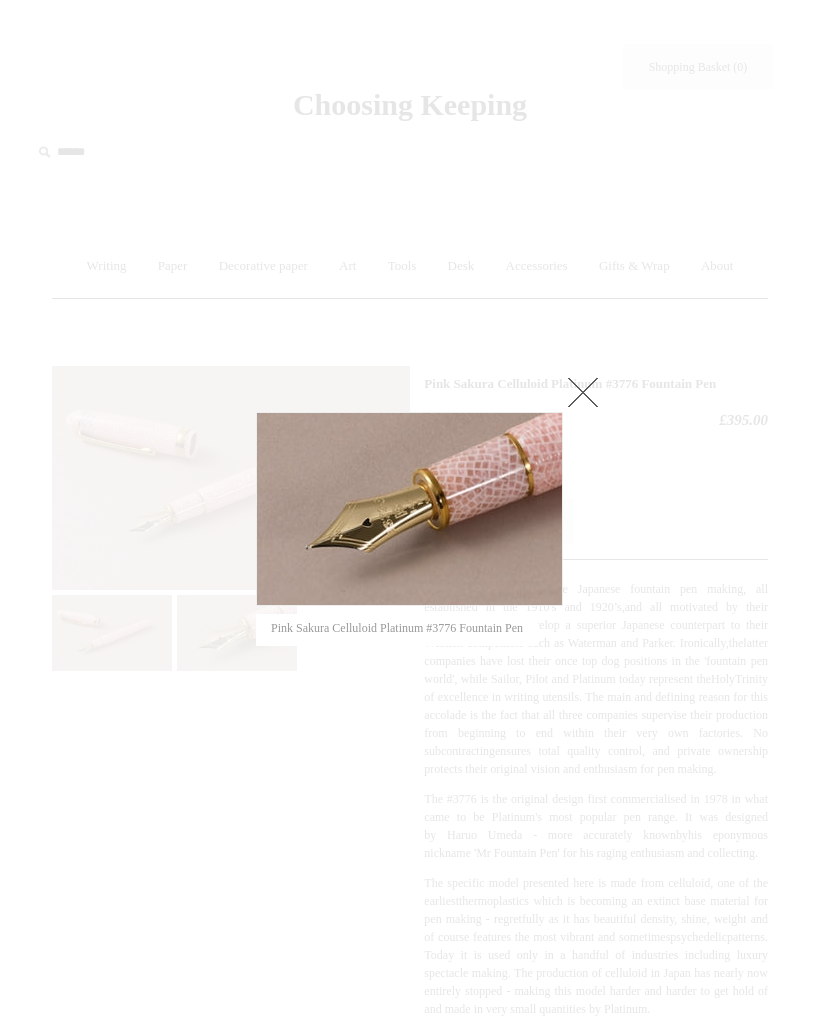 click at bounding box center (-9528, 509) 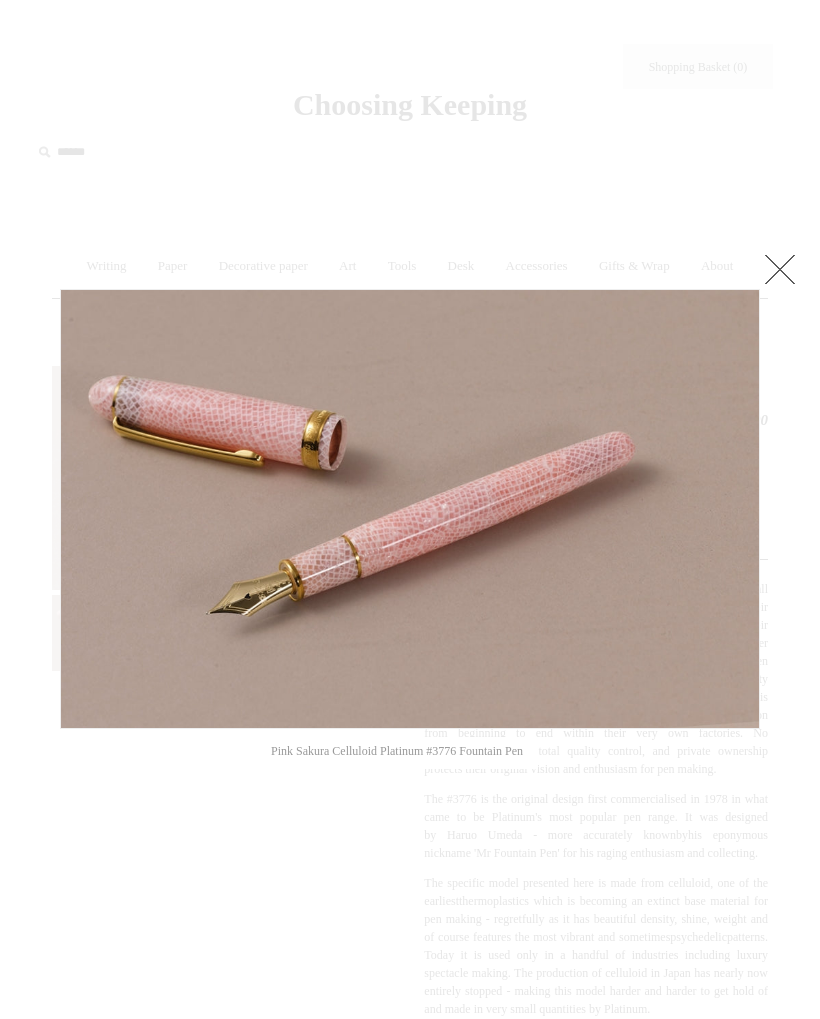 click at bounding box center (780, 269) 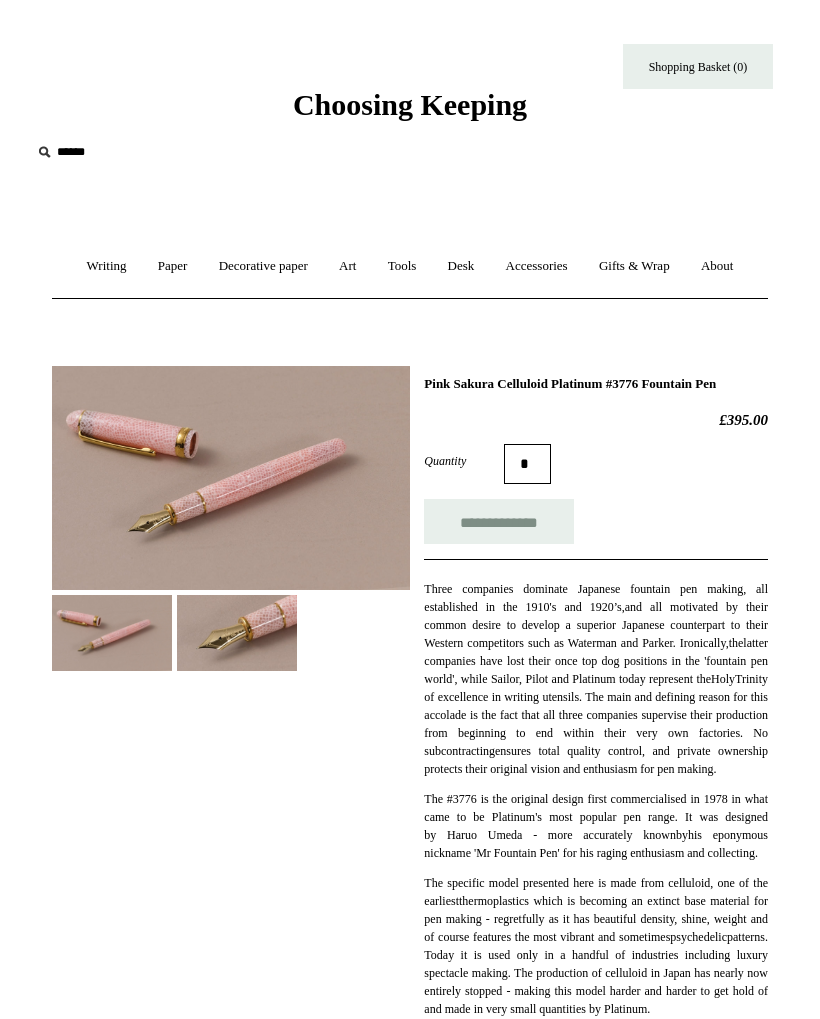 click at bounding box center (237, 633) 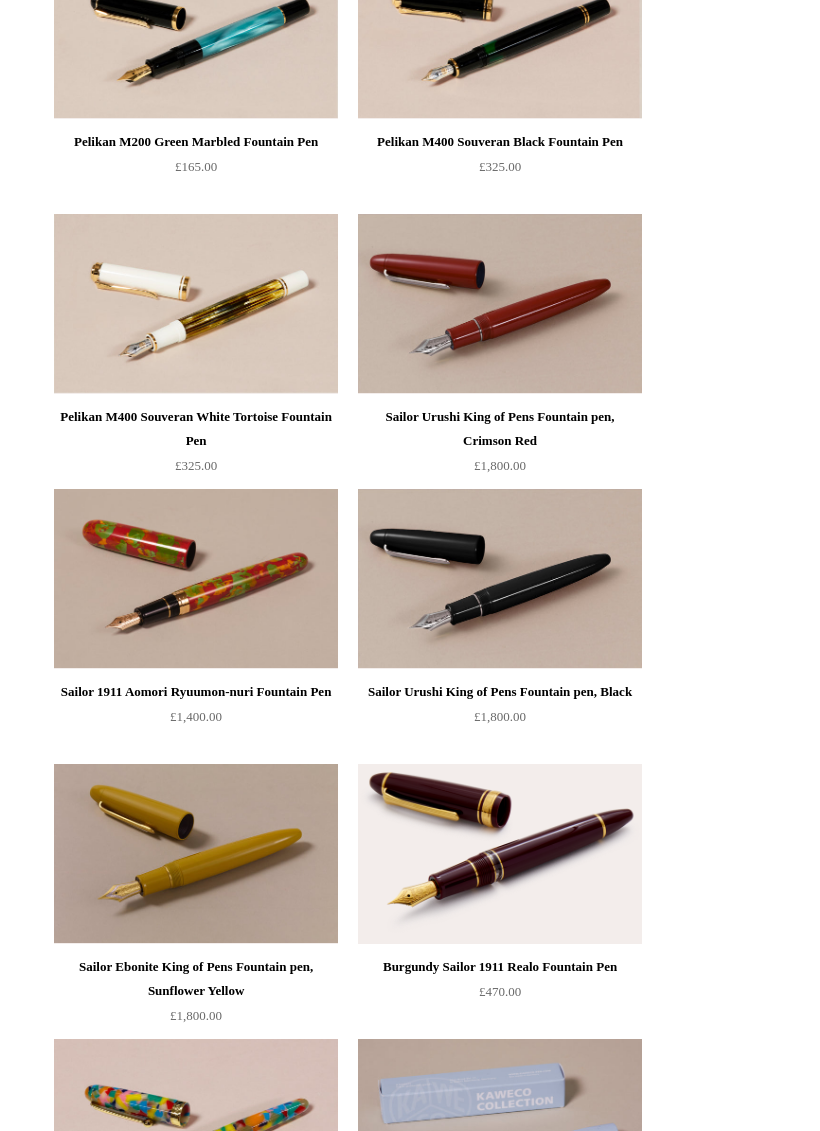 scroll, scrollTop: 8905, scrollLeft: 0, axis: vertical 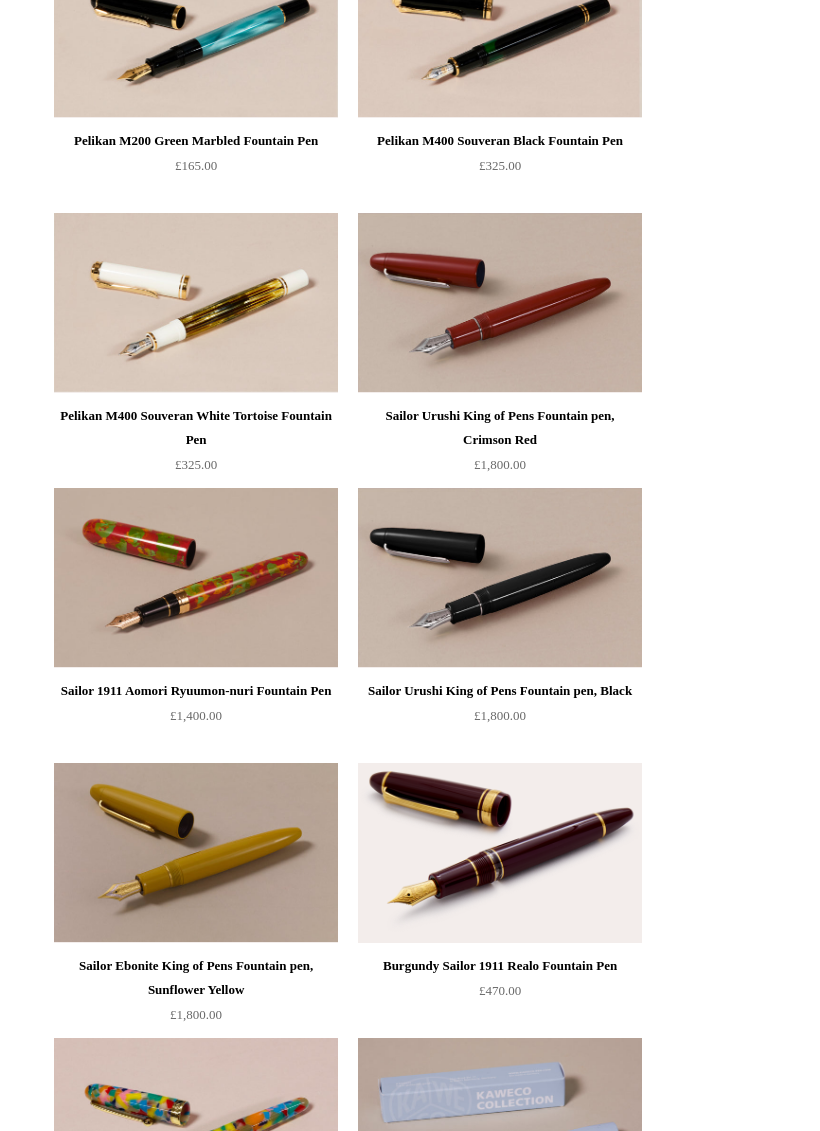 click at bounding box center [500, 854] 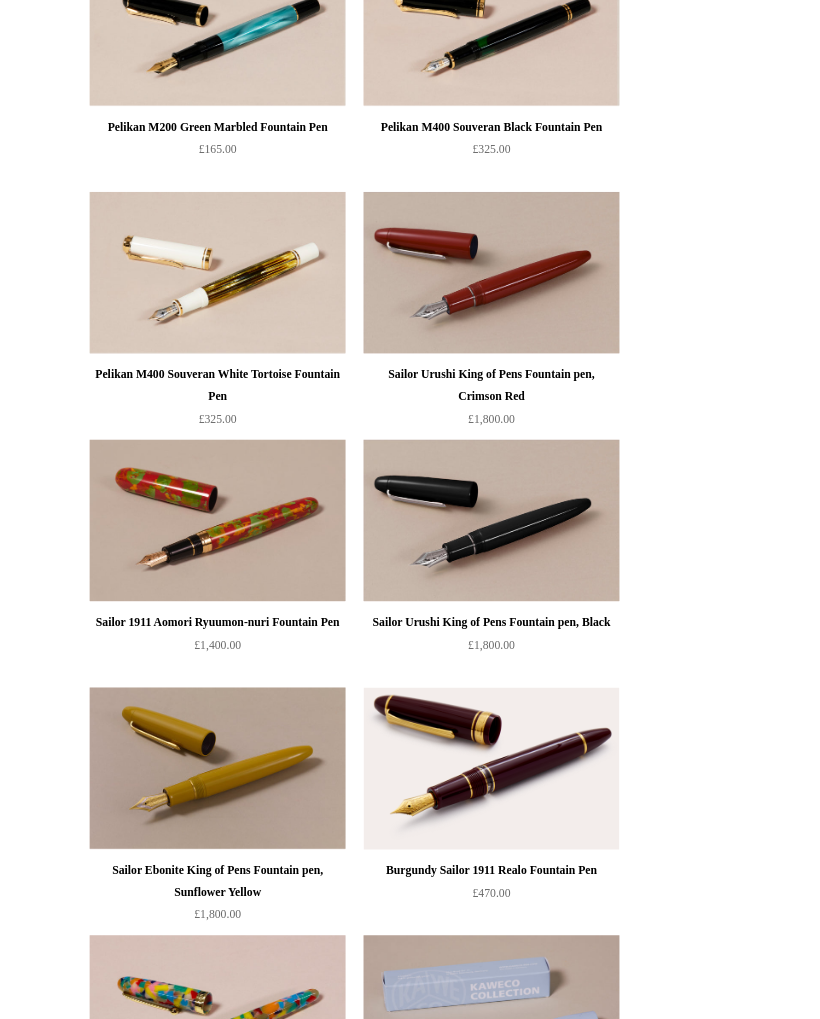 scroll, scrollTop: 8962, scrollLeft: 0, axis: vertical 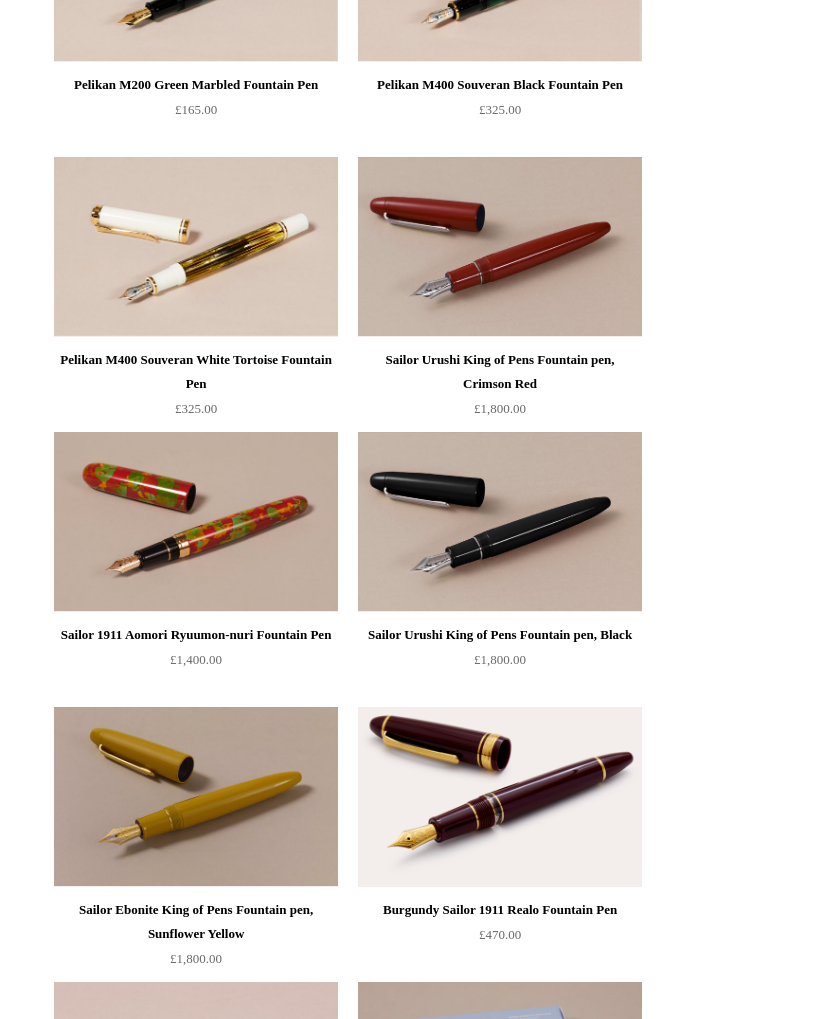 click at bounding box center (500, 797) 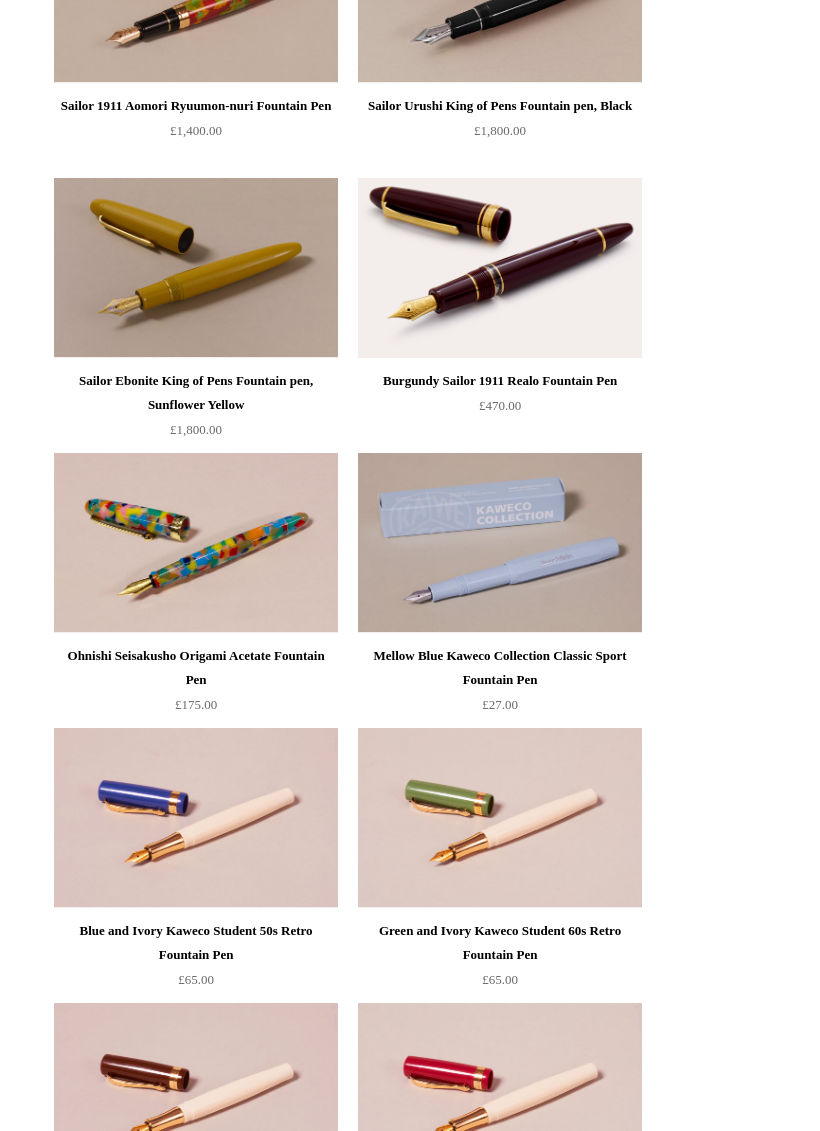 scroll, scrollTop: 9492, scrollLeft: 0, axis: vertical 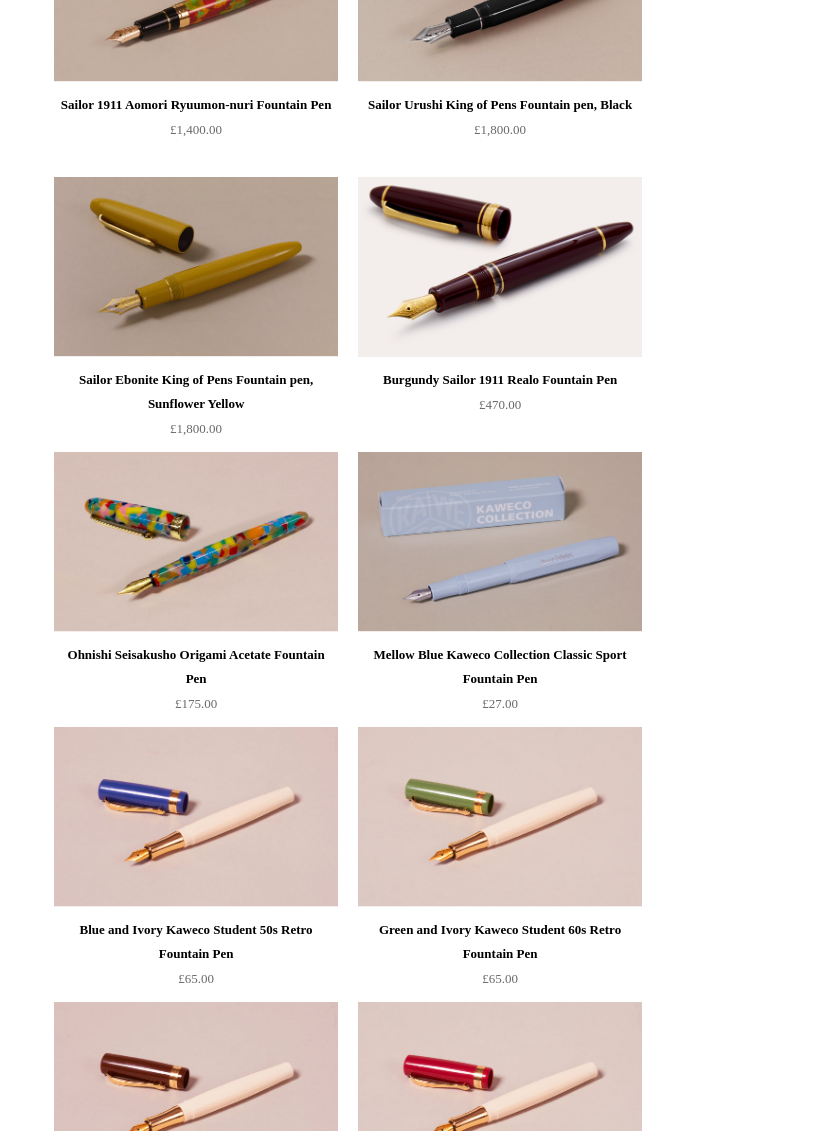click at bounding box center [500, 542] 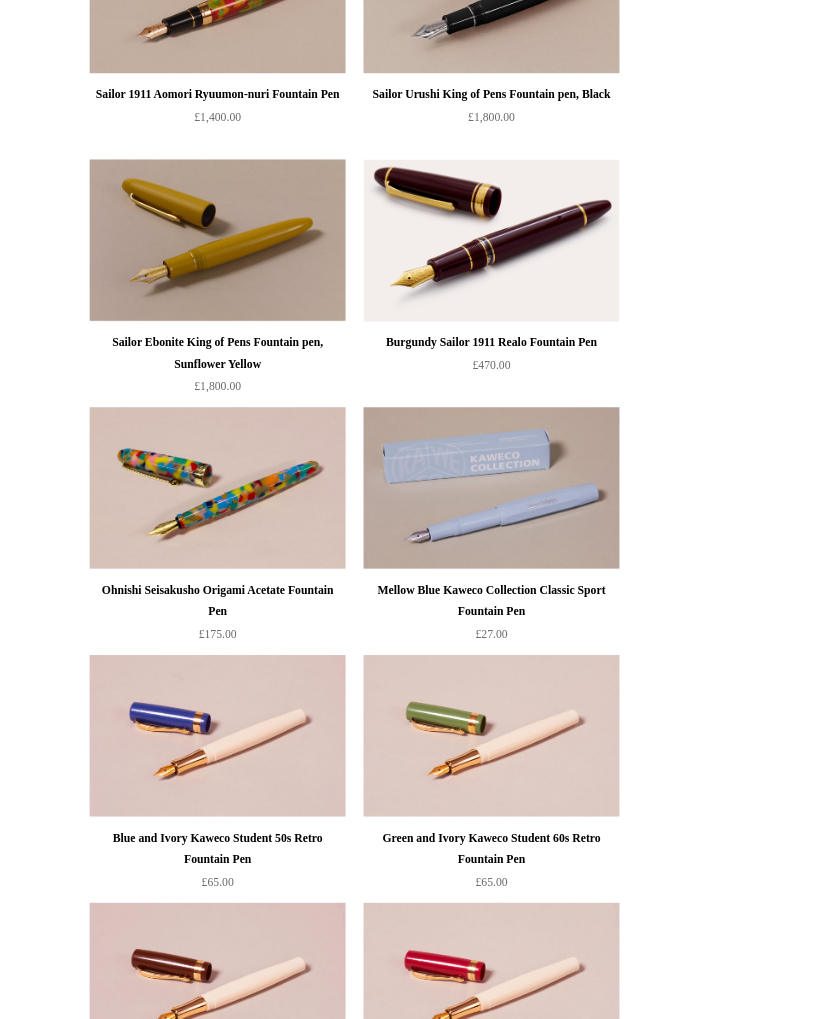 scroll, scrollTop: 9548, scrollLeft: 0, axis: vertical 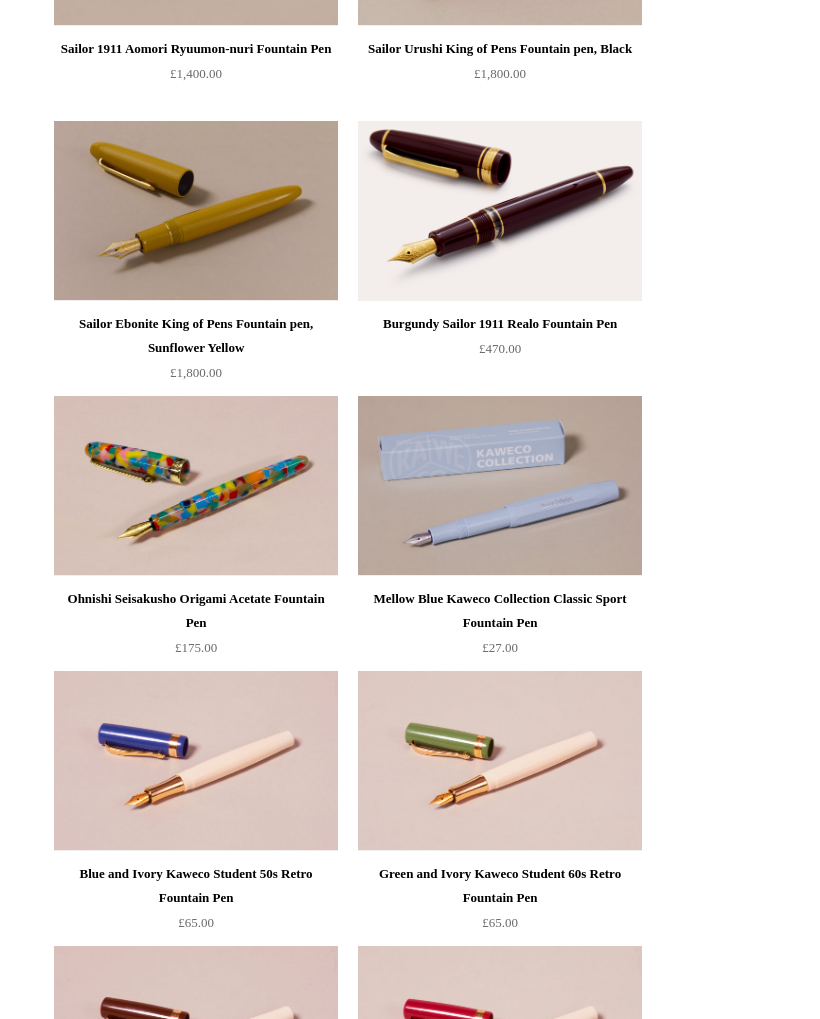 click at bounding box center (500, 486) 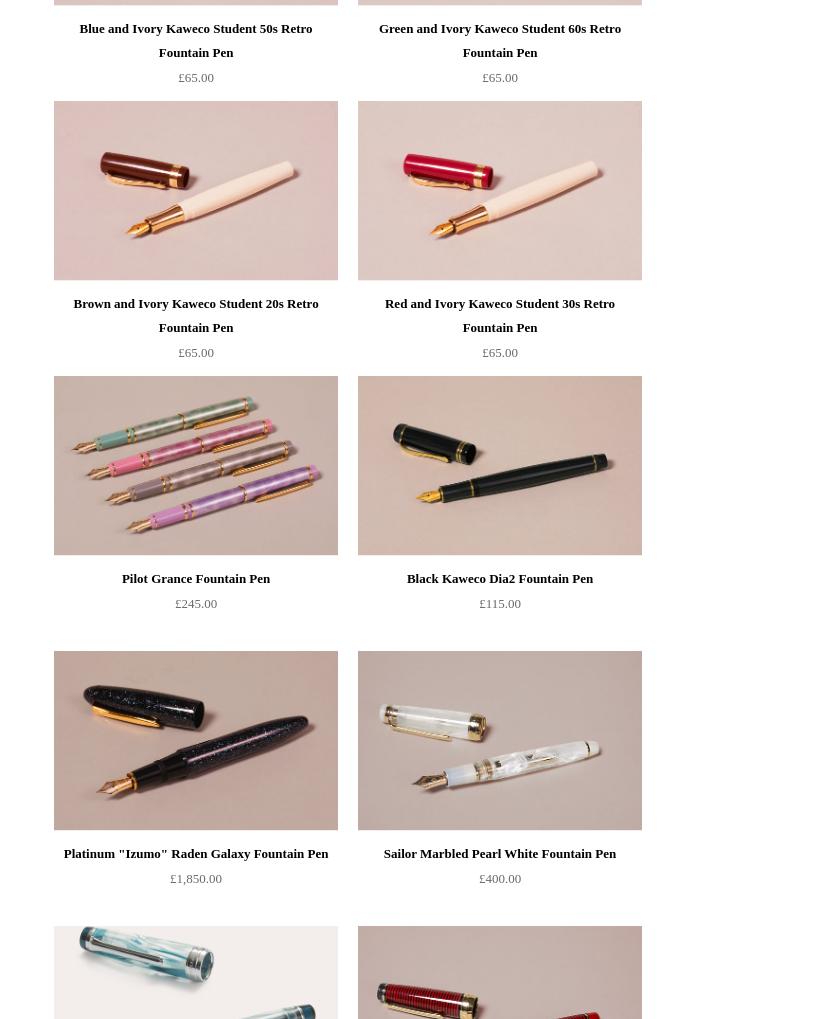 scroll, scrollTop: 10393, scrollLeft: 0, axis: vertical 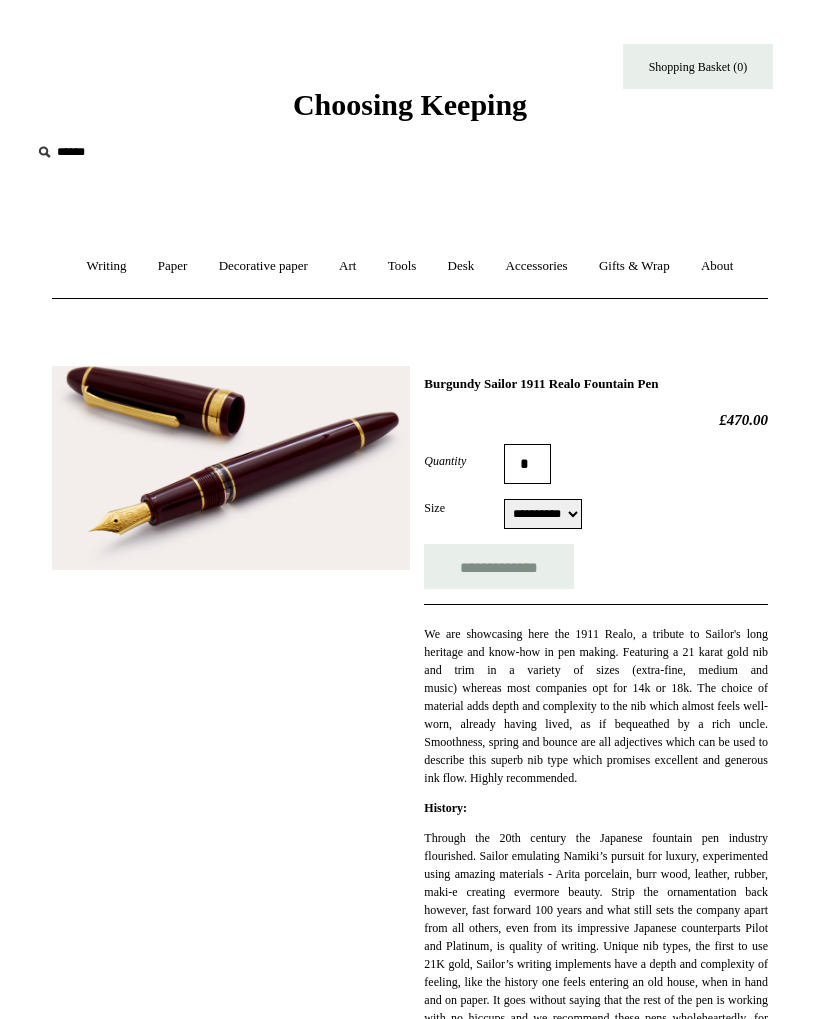 click on "**********" at bounding box center [543, 514] 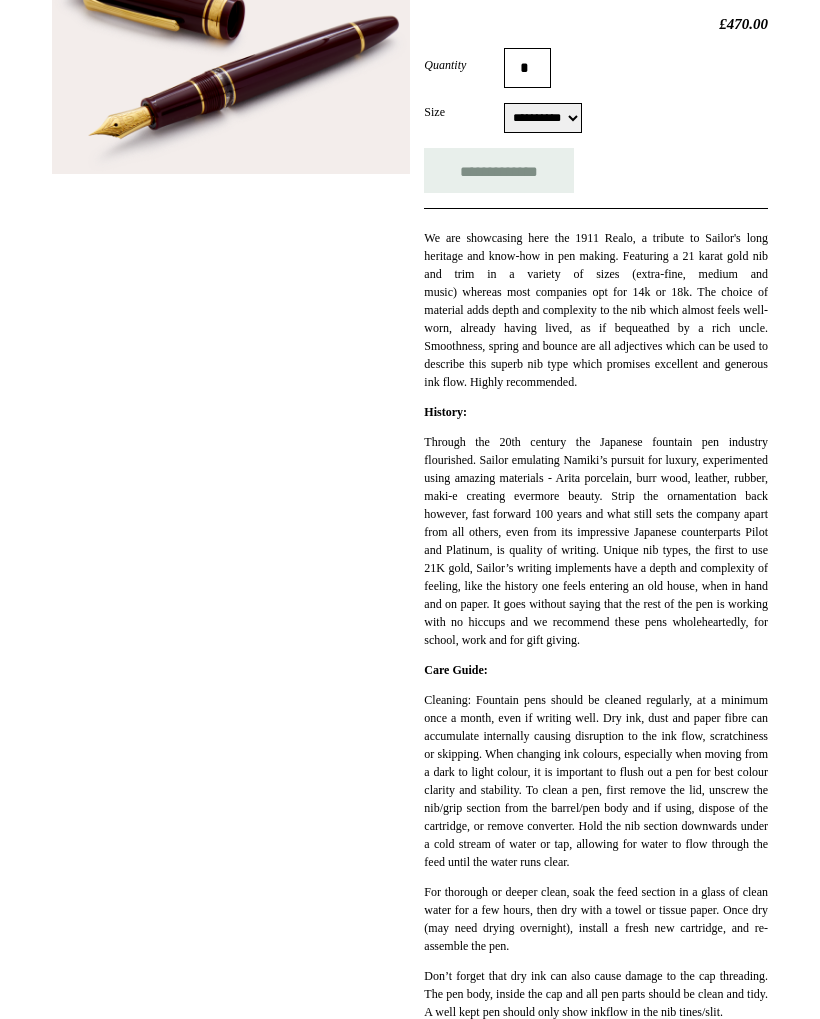 scroll, scrollTop: 330, scrollLeft: 0, axis: vertical 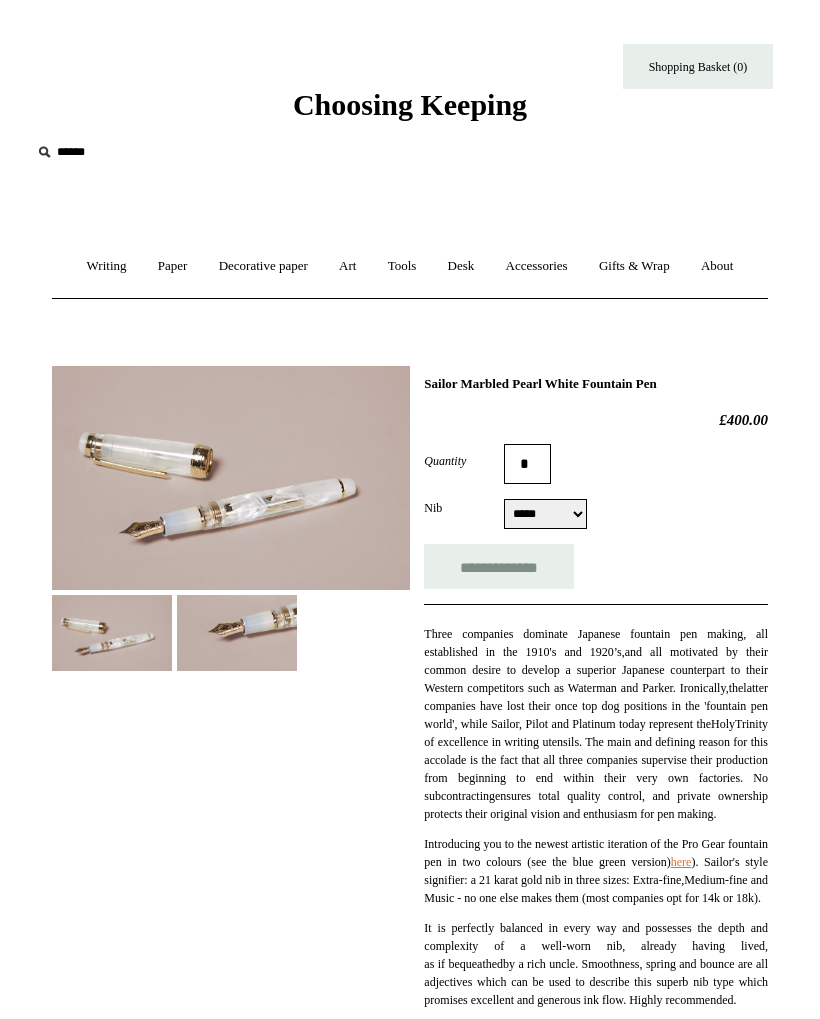 click on "[CREDIT_CARD]" at bounding box center [545, 514] 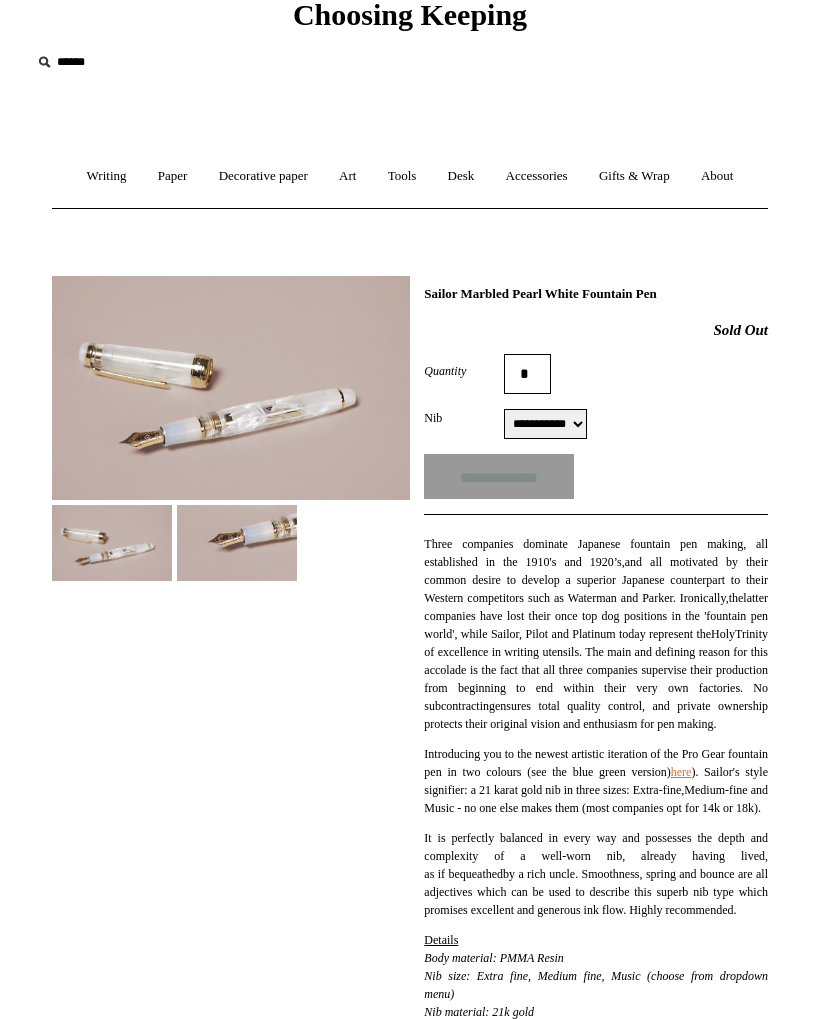 scroll, scrollTop: 0, scrollLeft: 0, axis: both 